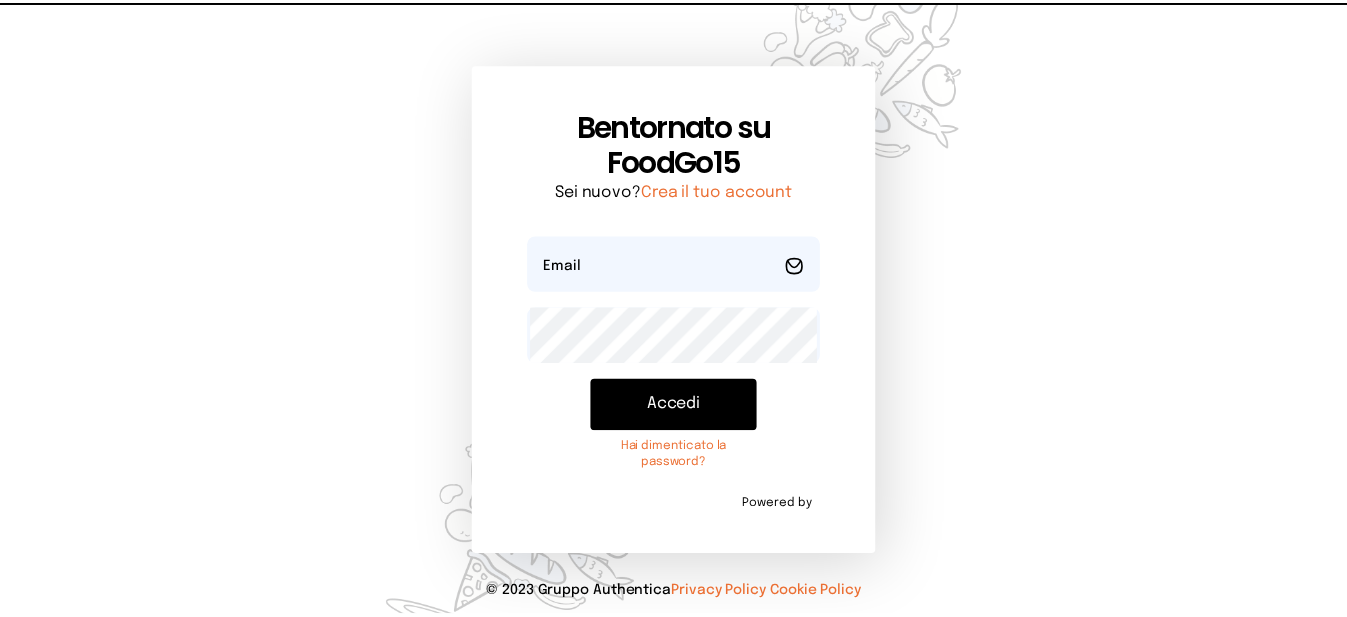 scroll, scrollTop: 0, scrollLeft: 0, axis: both 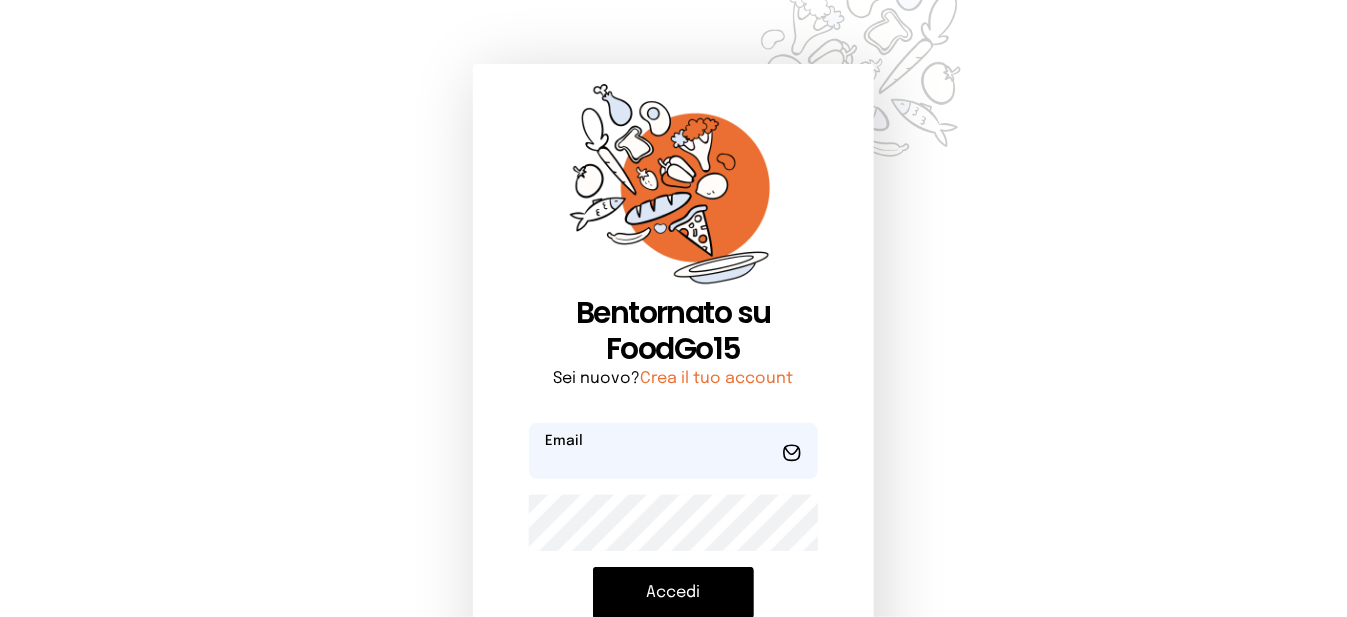 type on "**********" 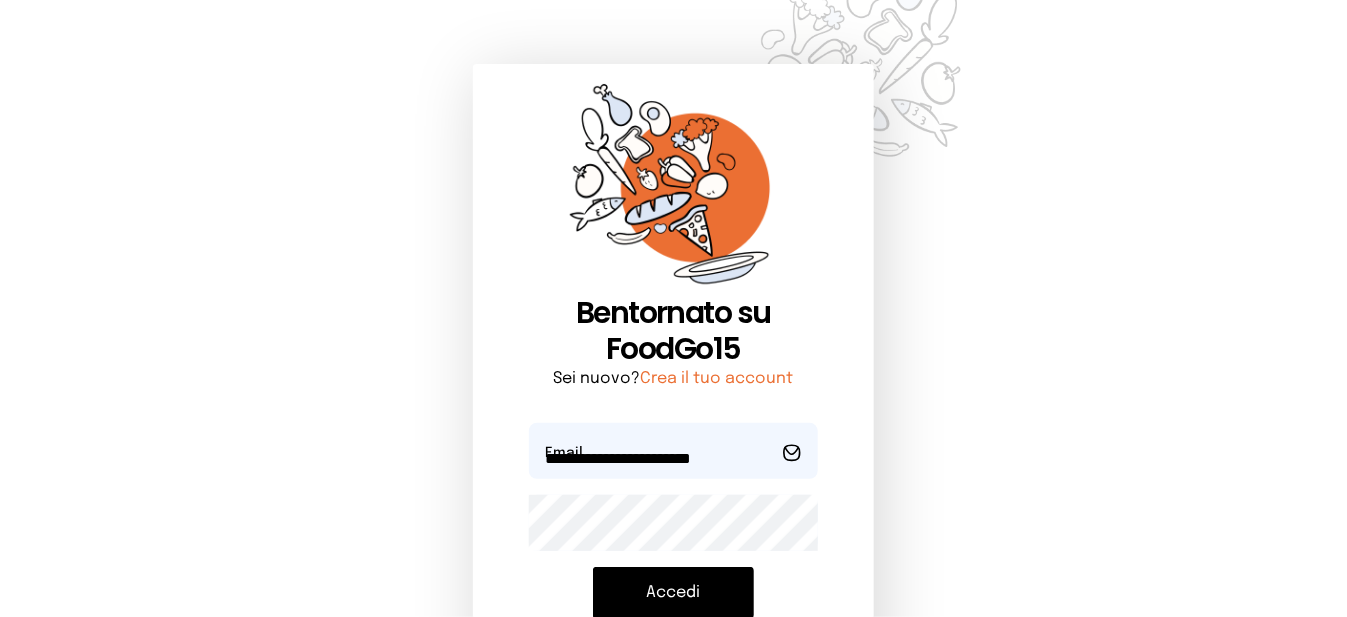 click on "Accedi" at bounding box center (673, 593) 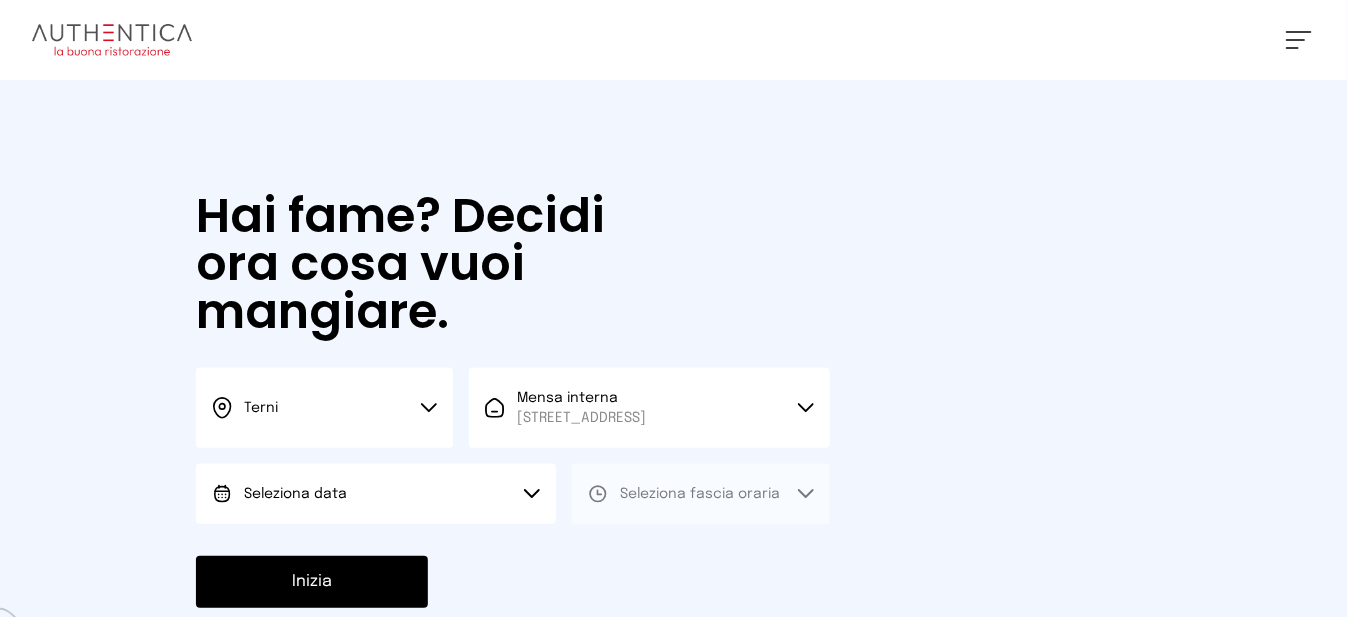 click on "Seleziona data" at bounding box center [376, 494] 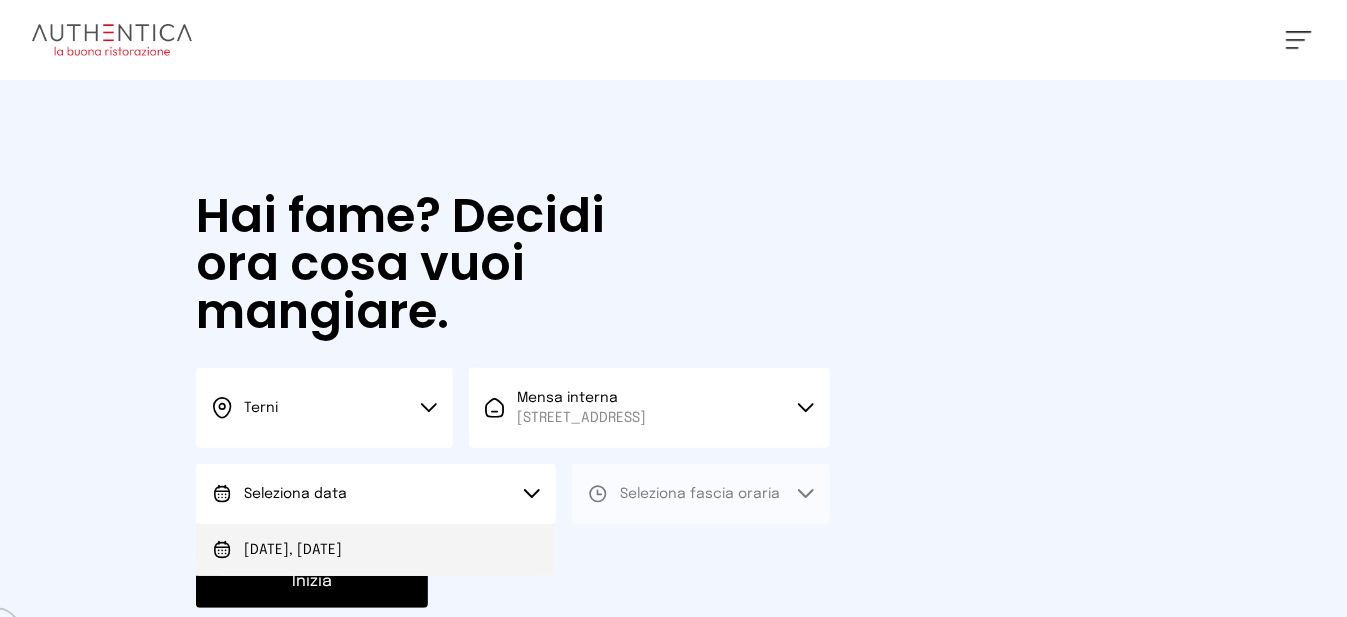 click on "[DATE], [DATE]" at bounding box center [376, 550] 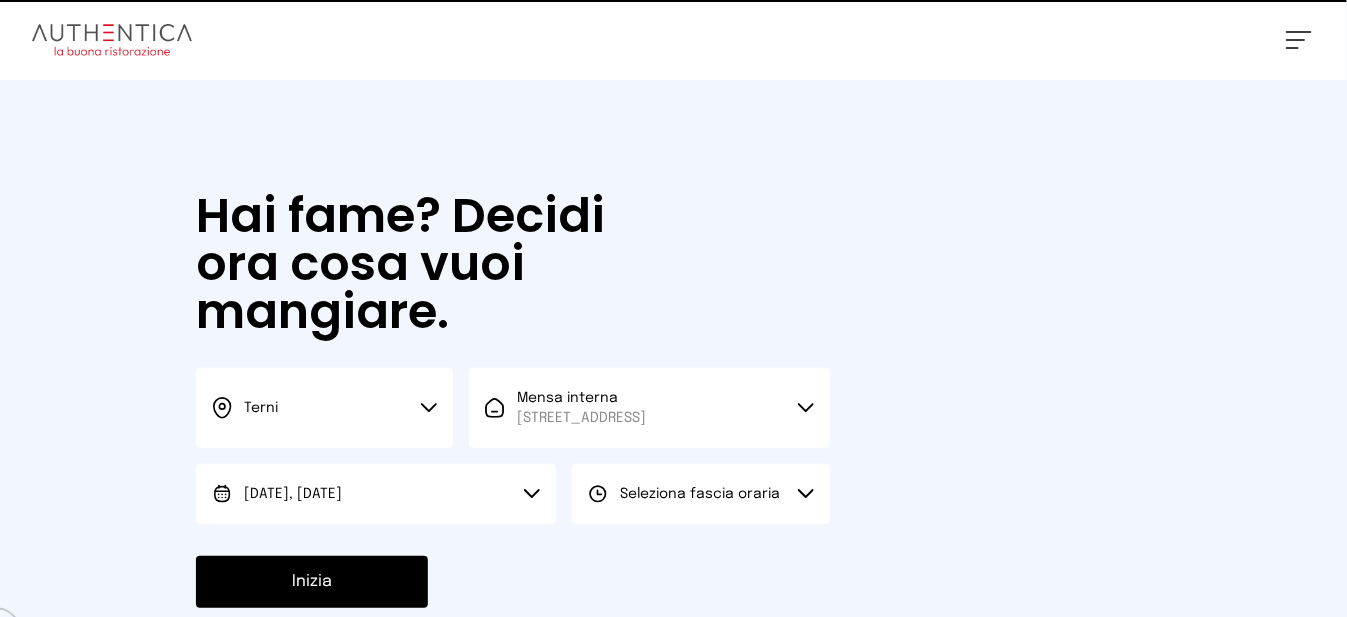click on "Seleziona fascia oraria" at bounding box center [700, 494] 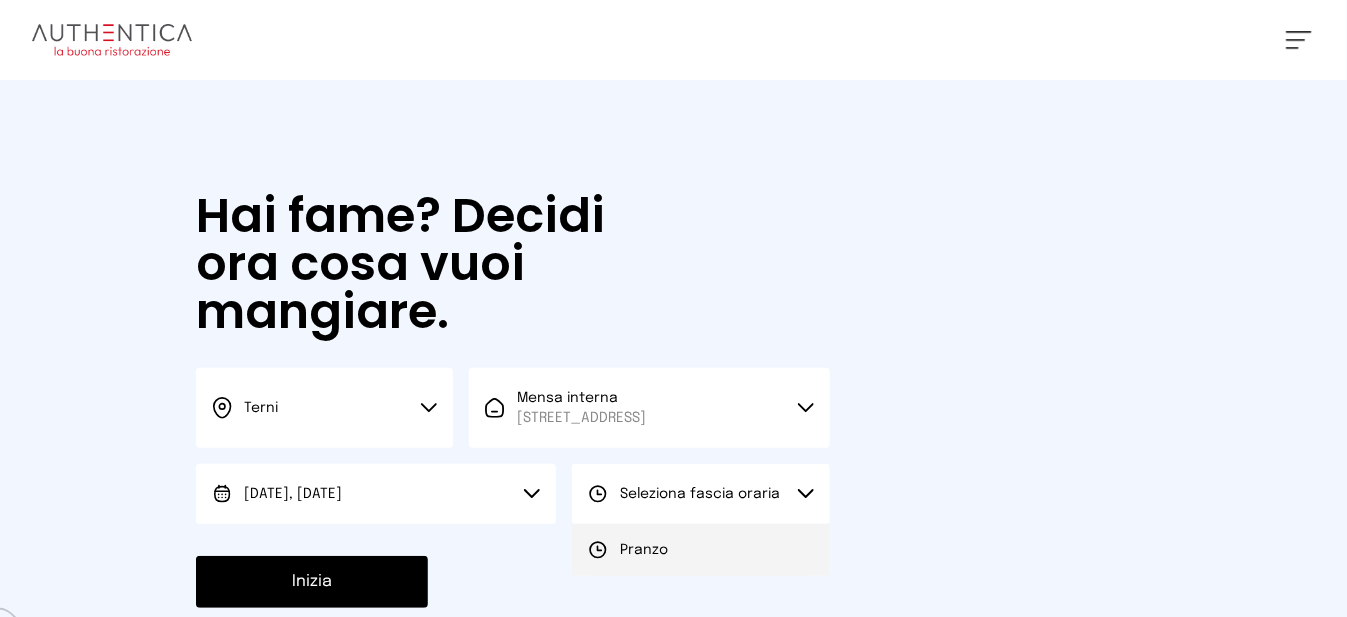 click on "Pranzo" at bounding box center (700, 550) 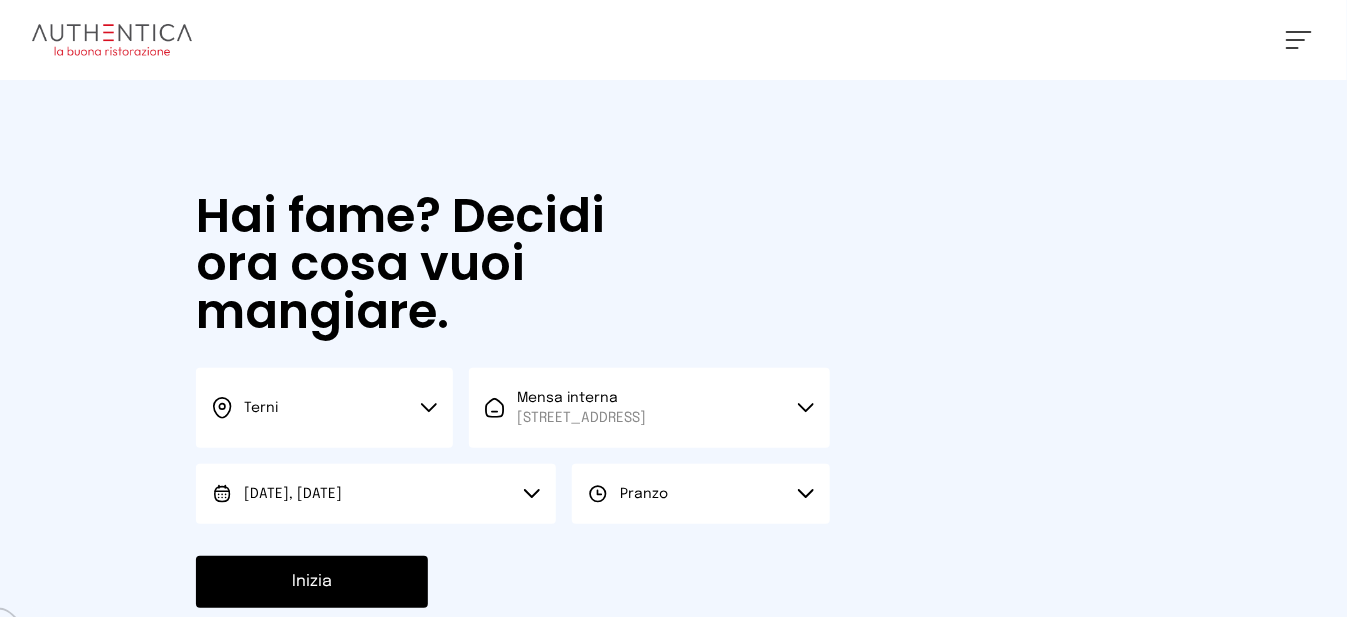 click on "Inizia" at bounding box center (312, 582) 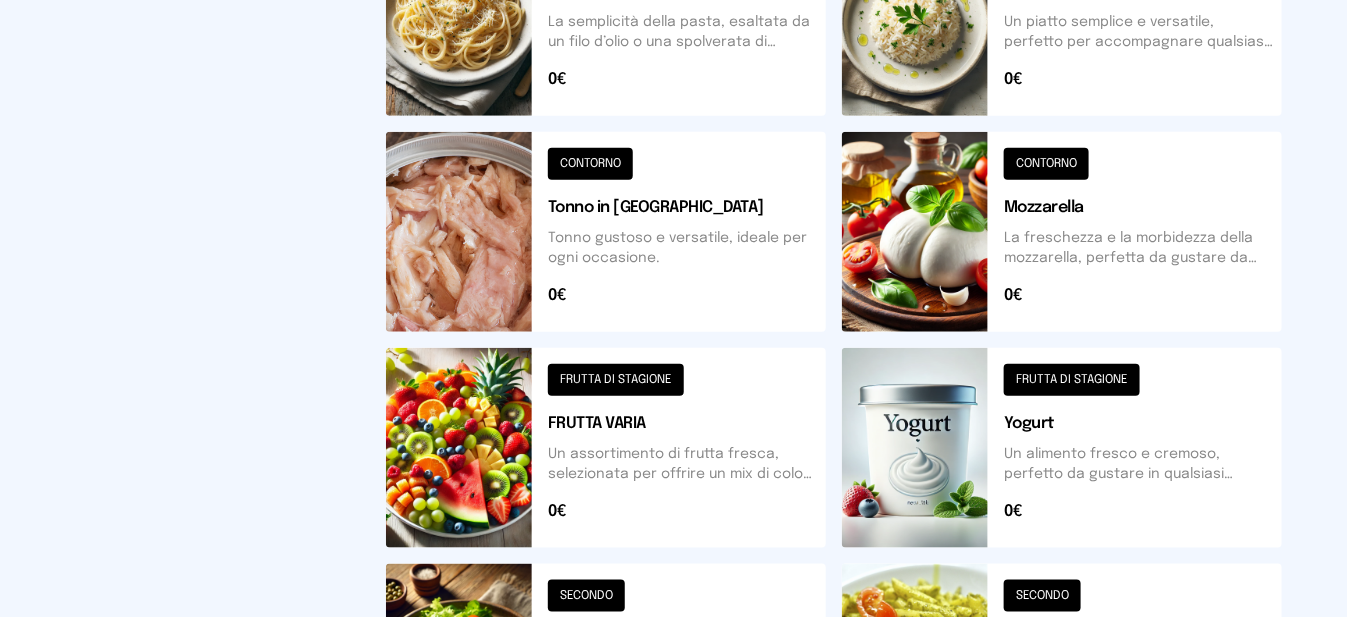 scroll, scrollTop: 900, scrollLeft: 0, axis: vertical 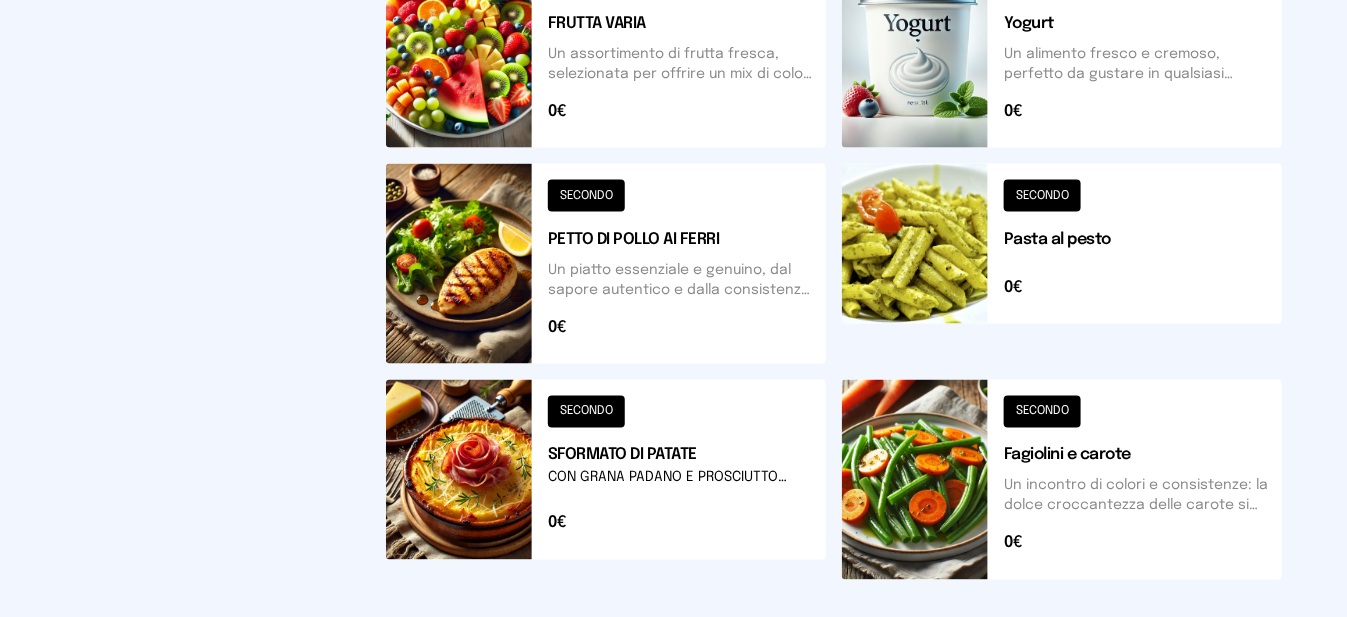 click at bounding box center (606, 480) 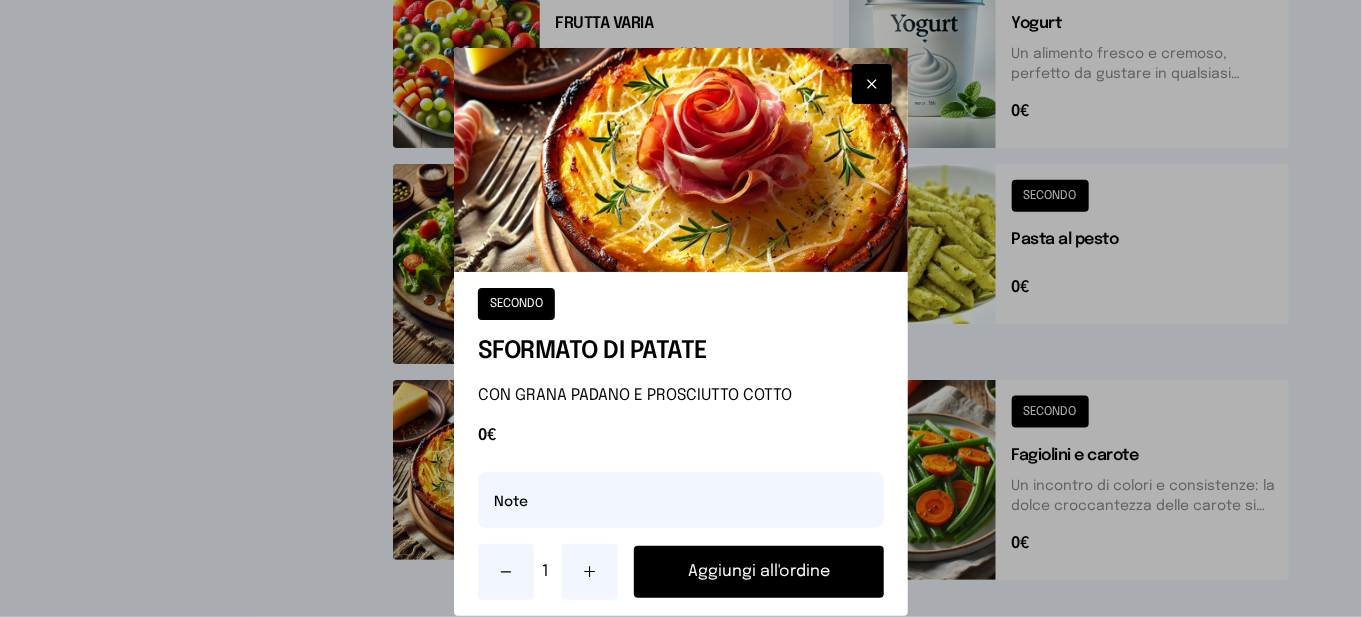 click on "Aggiungi all'ordine" at bounding box center [759, 572] 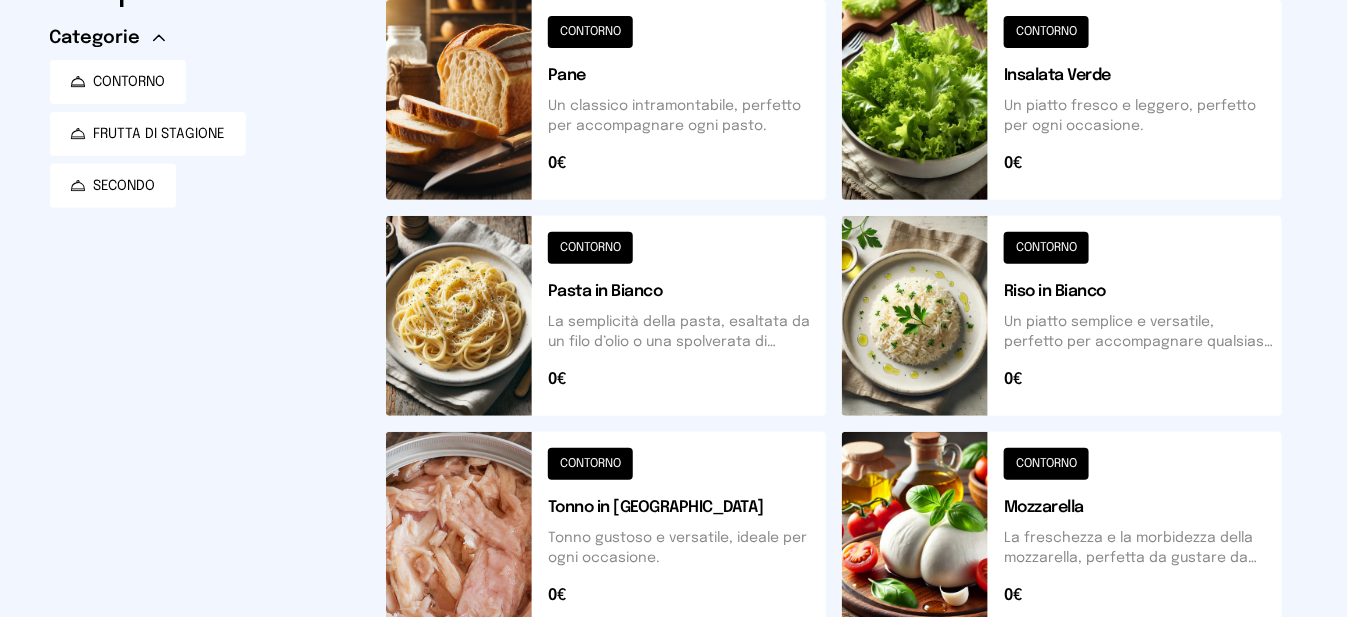 scroll, scrollTop: 0, scrollLeft: 0, axis: both 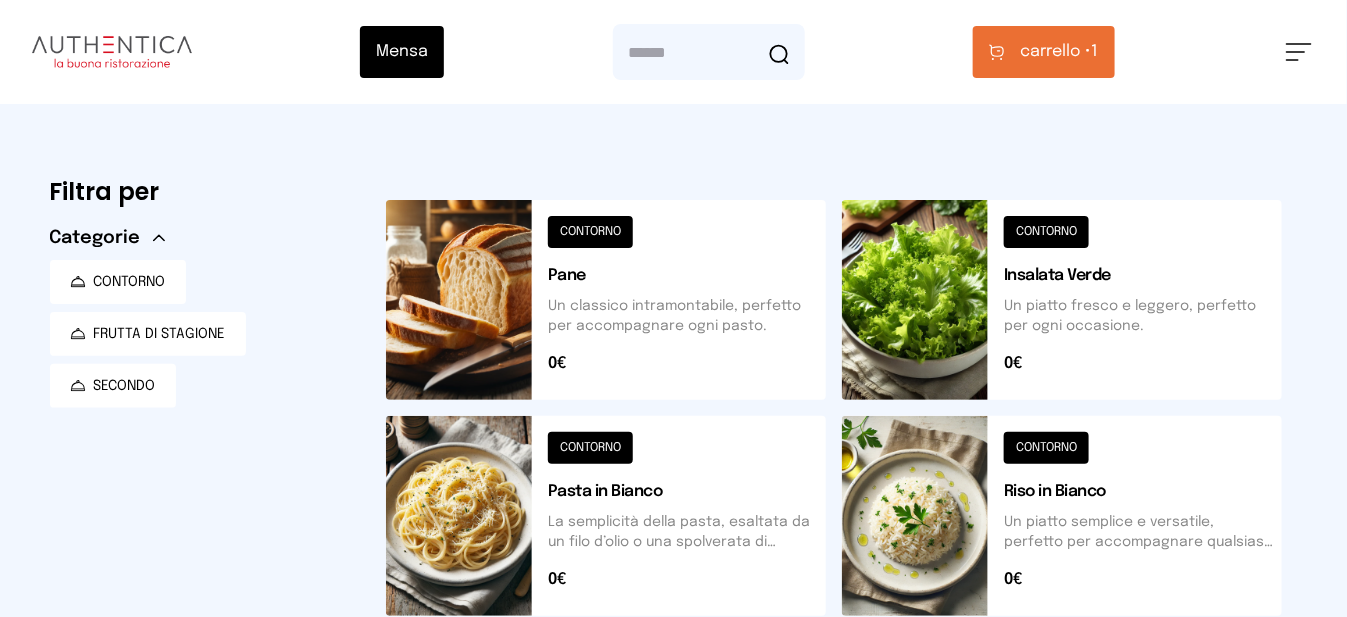 click on "carrello •" at bounding box center [1056, 52] 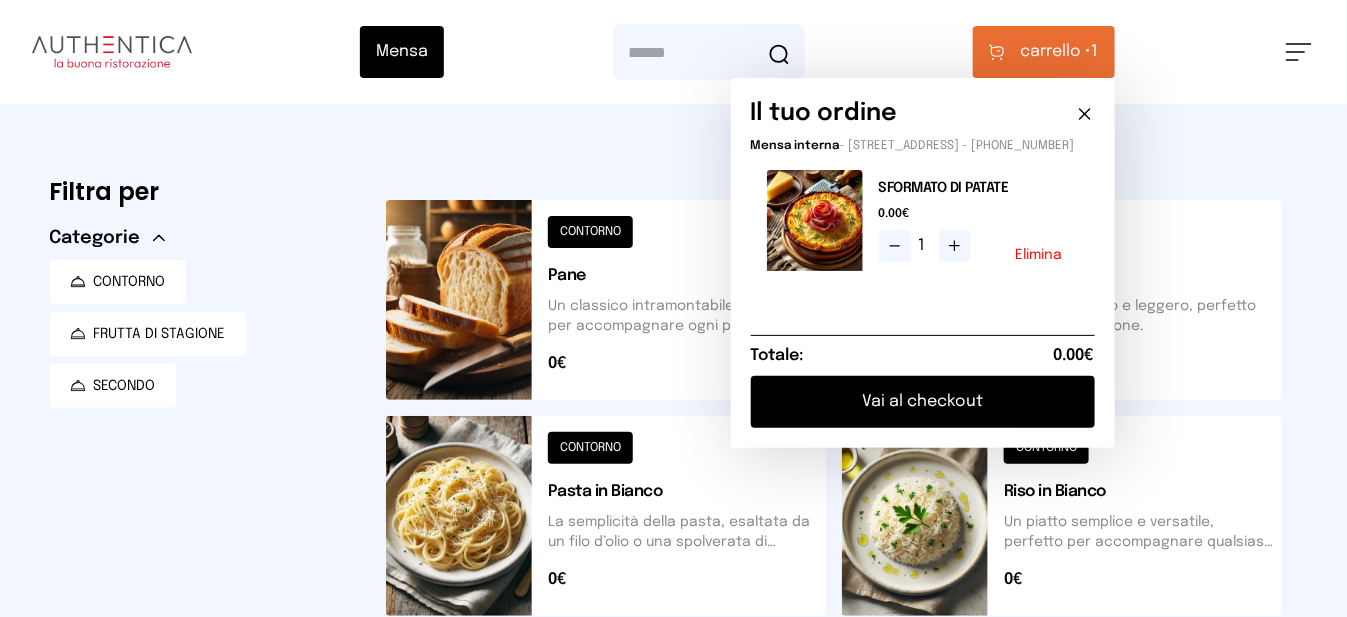 click on "Vai al checkout" at bounding box center (923, 402) 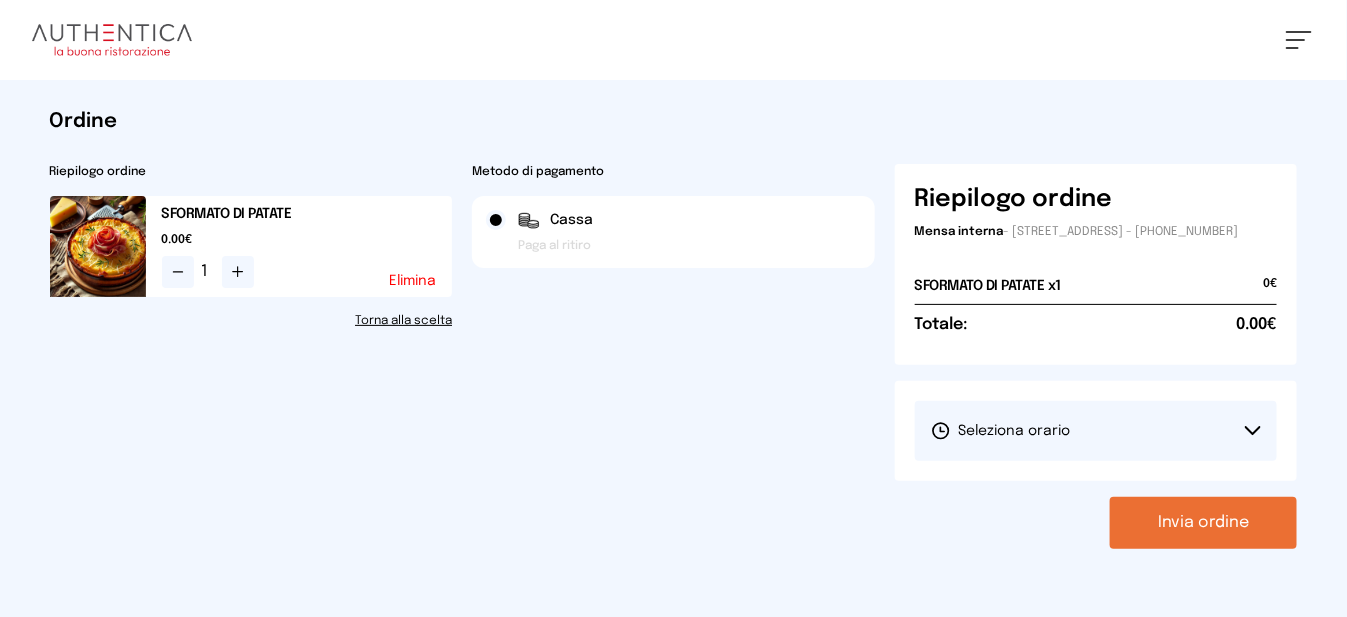 click on "Seleziona orario" at bounding box center [1096, 431] 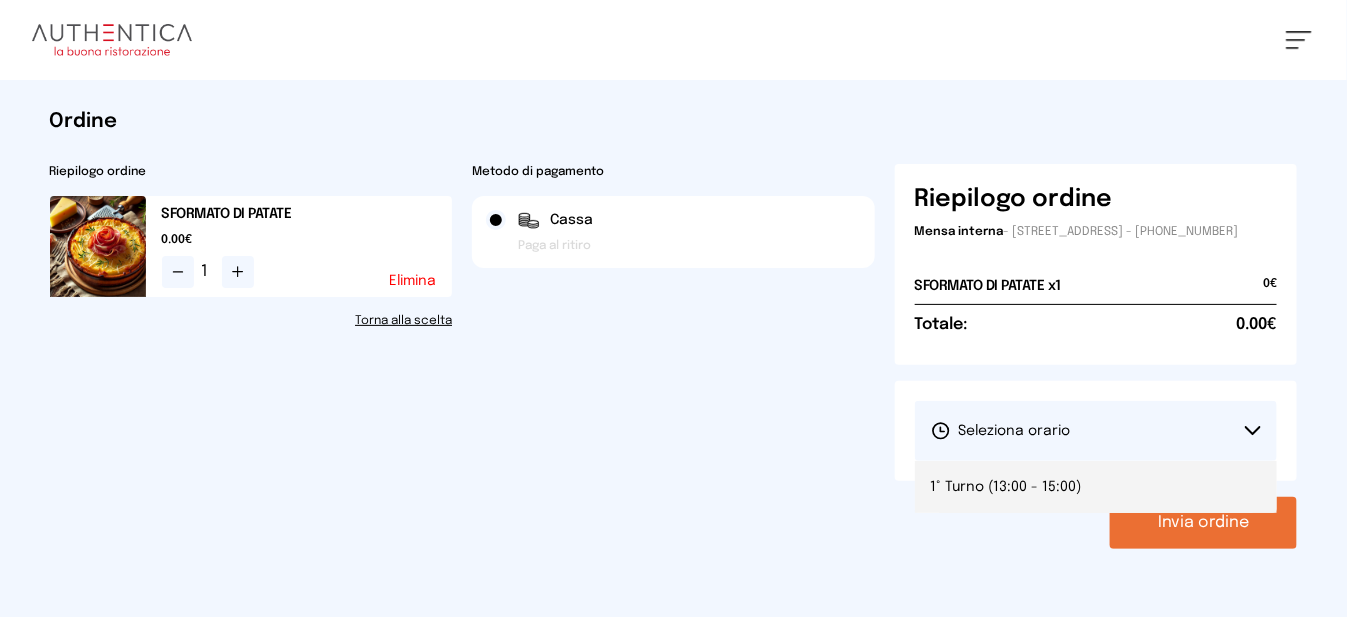 click on "1° Turno (13:00 -
15:00)" at bounding box center (1006, 487) 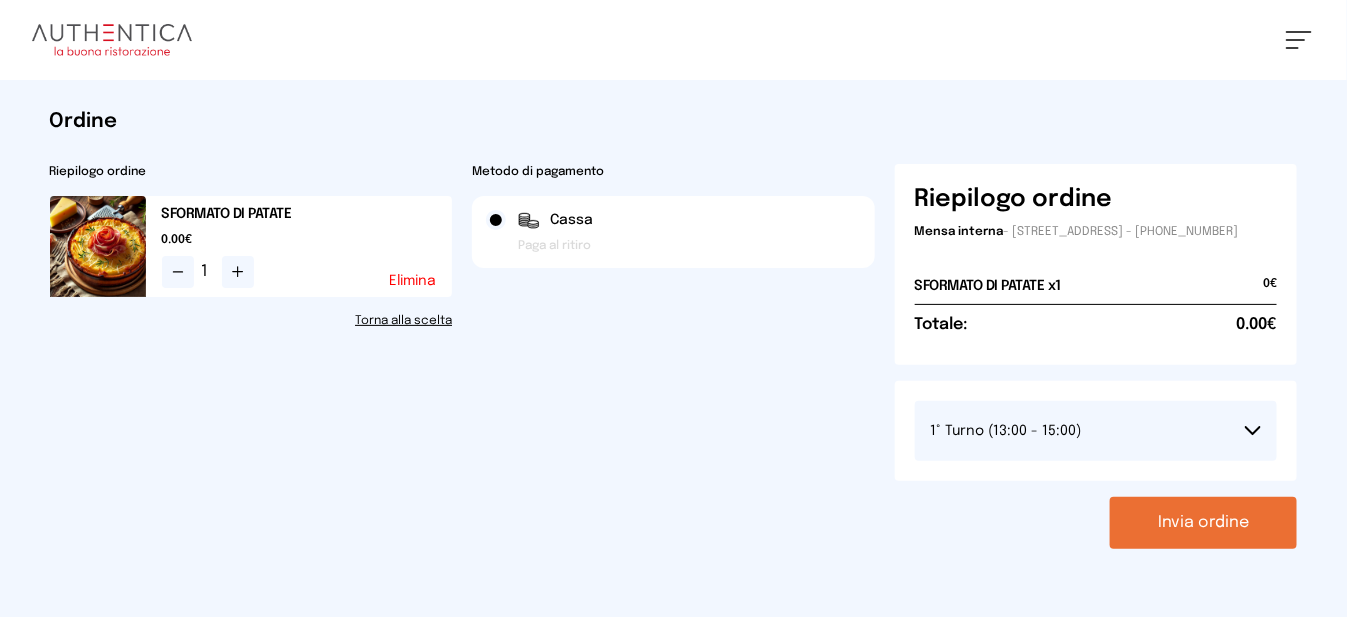 click on "Invia ordine" at bounding box center [1203, 523] 